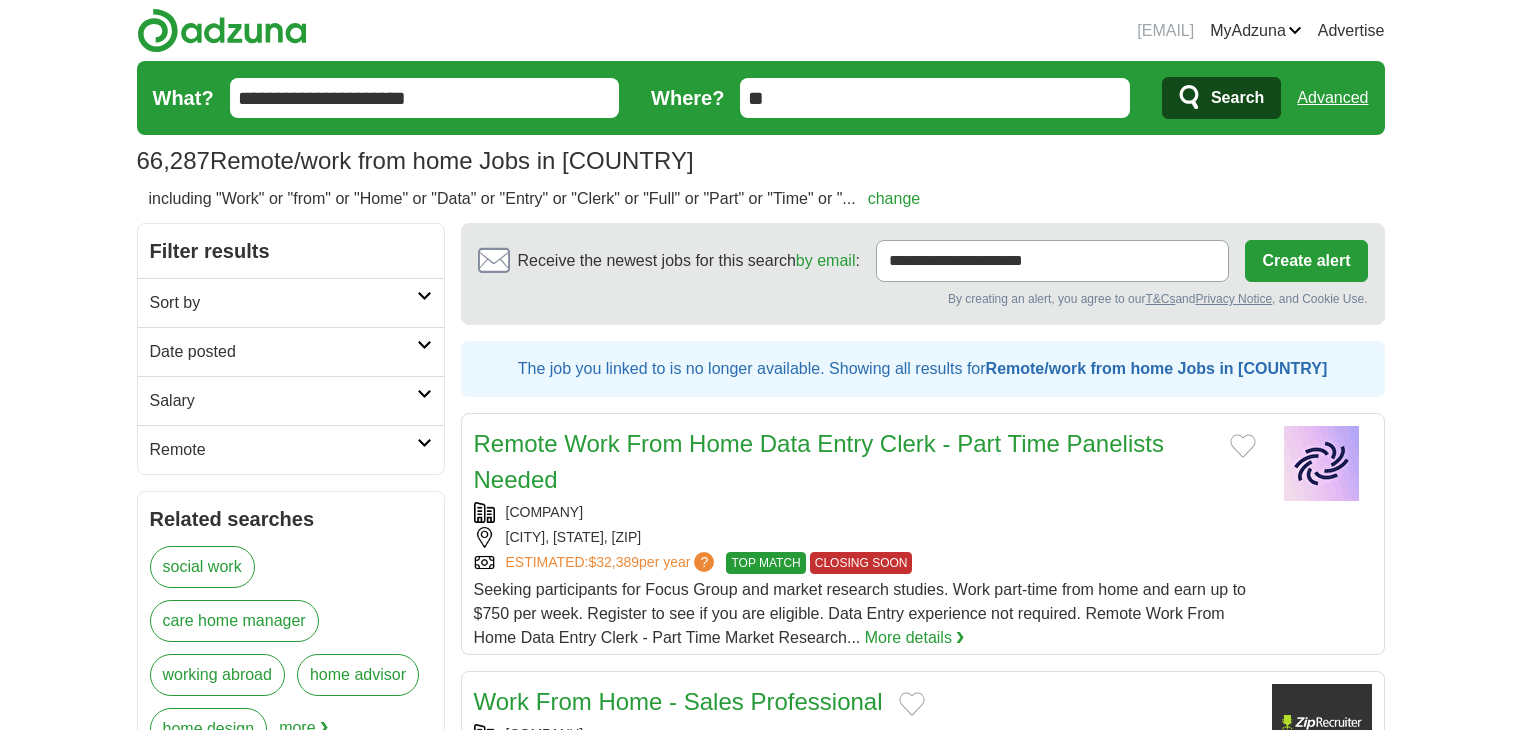scroll, scrollTop: 0, scrollLeft: 0, axis: both 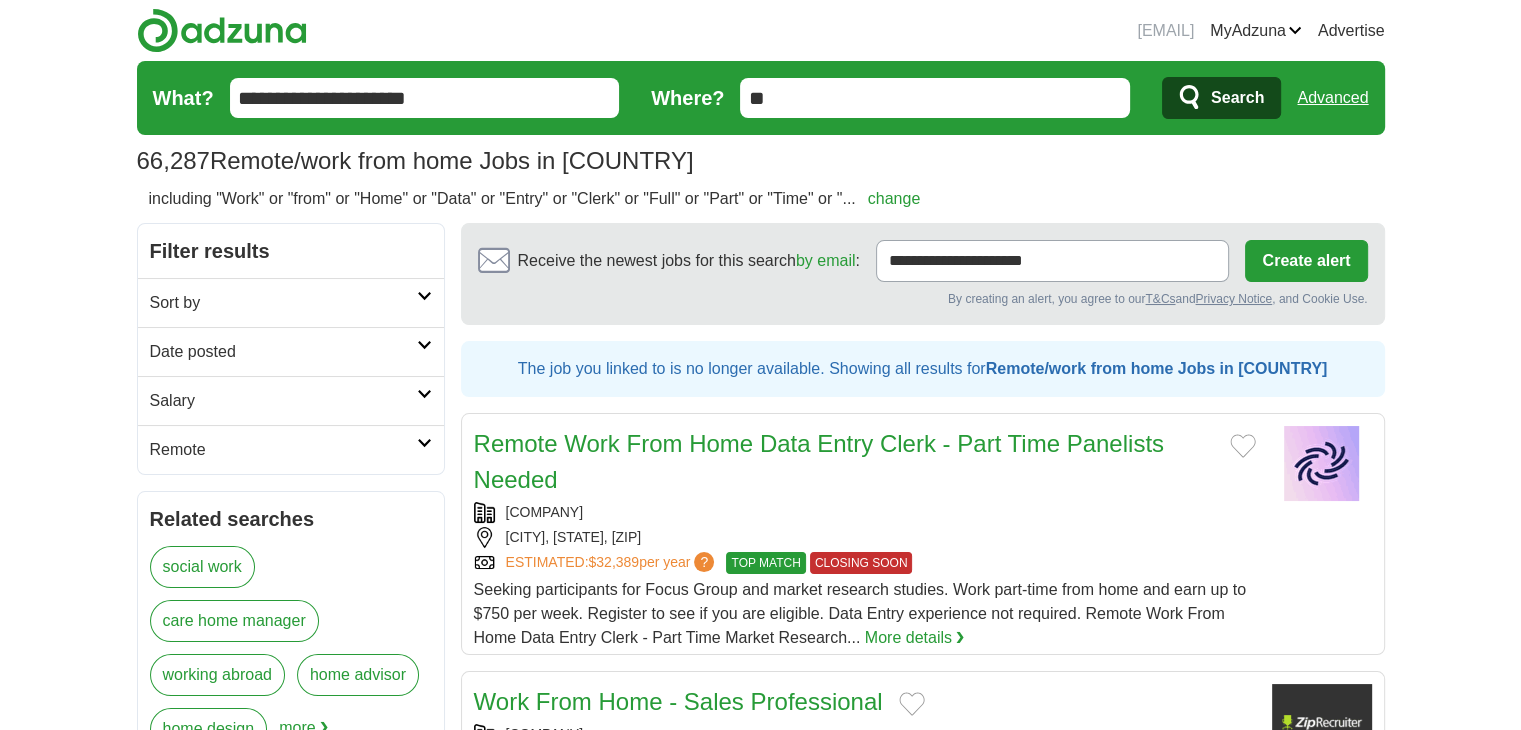 click on "Seeking participants for Focus Group and market research studies. Work part-time from home and earn up to $750 per week. Register to see if you are eligible. Data Entry experience not required. Remote Work From Home Data Entry Clerk - Part Time Market Research...
More details ❯" at bounding box center [865, 614] 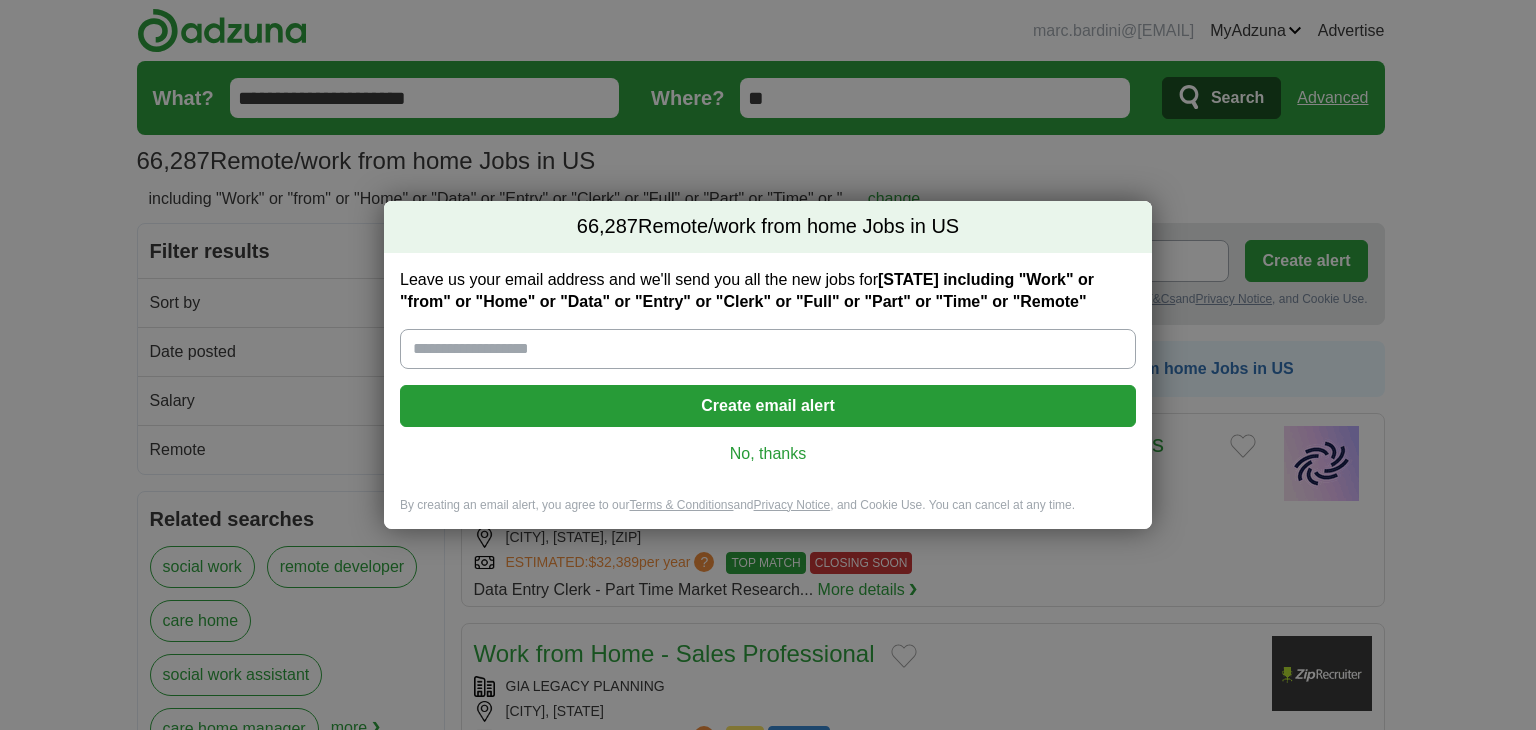 scroll, scrollTop: 0, scrollLeft: 0, axis: both 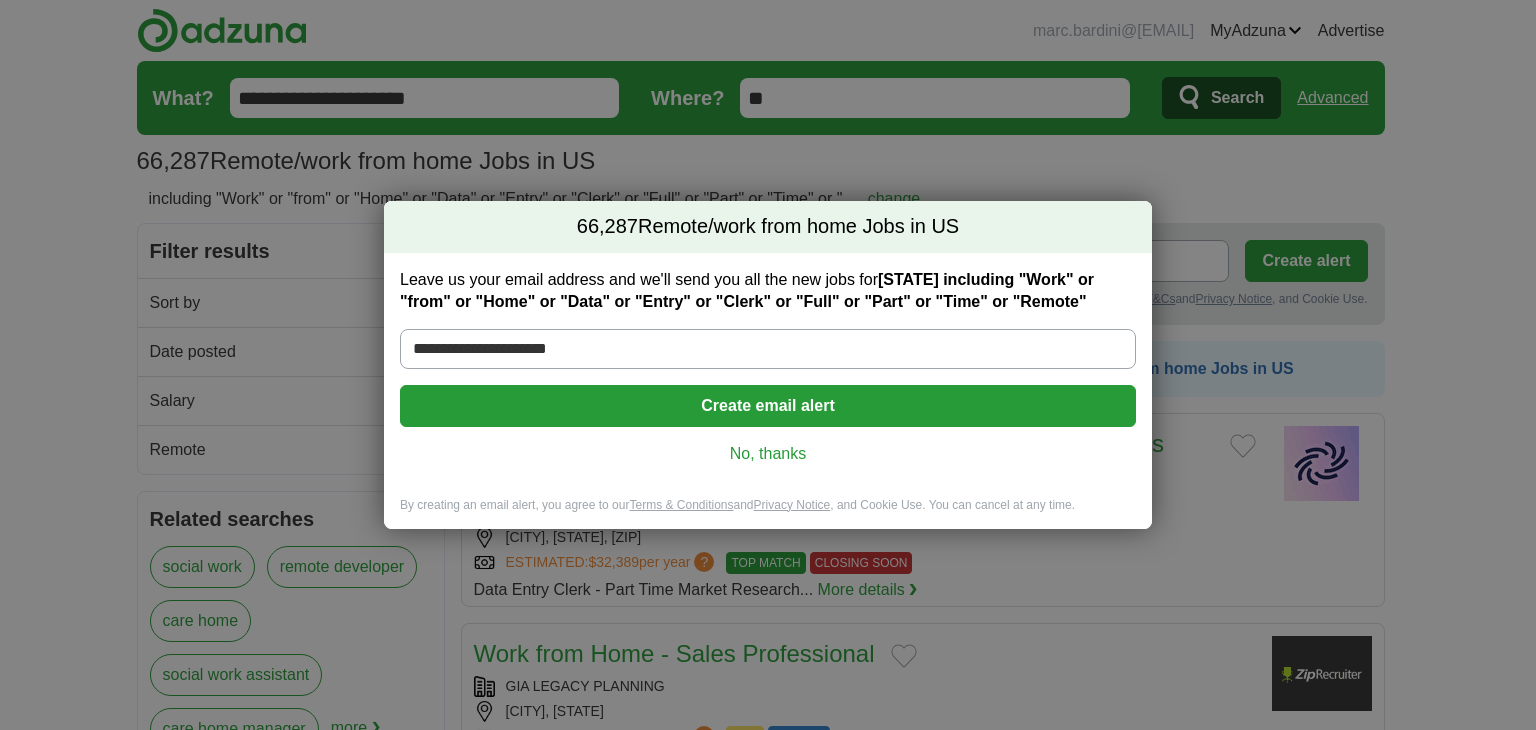 type on "**********" 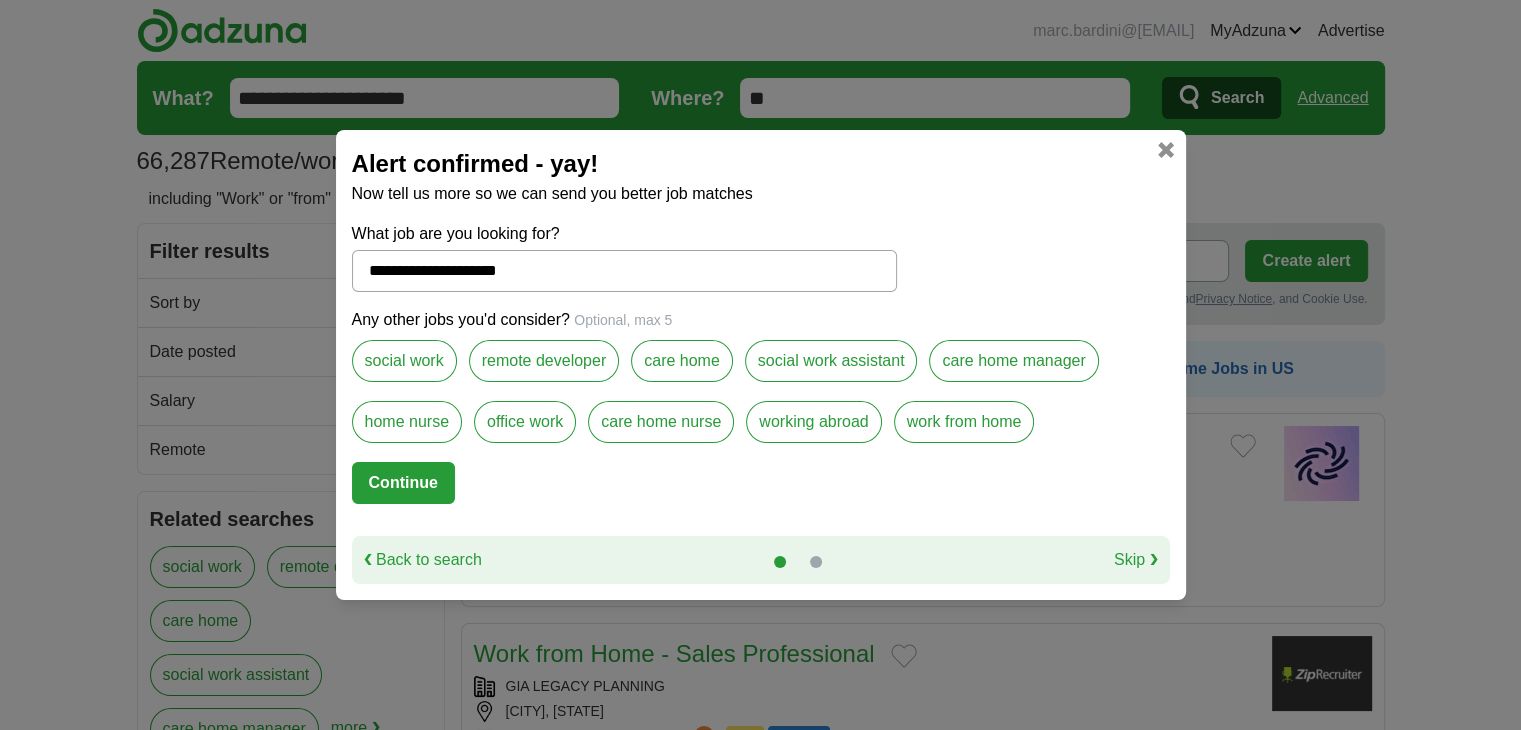 click on "work from home" at bounding box center [964, 422] 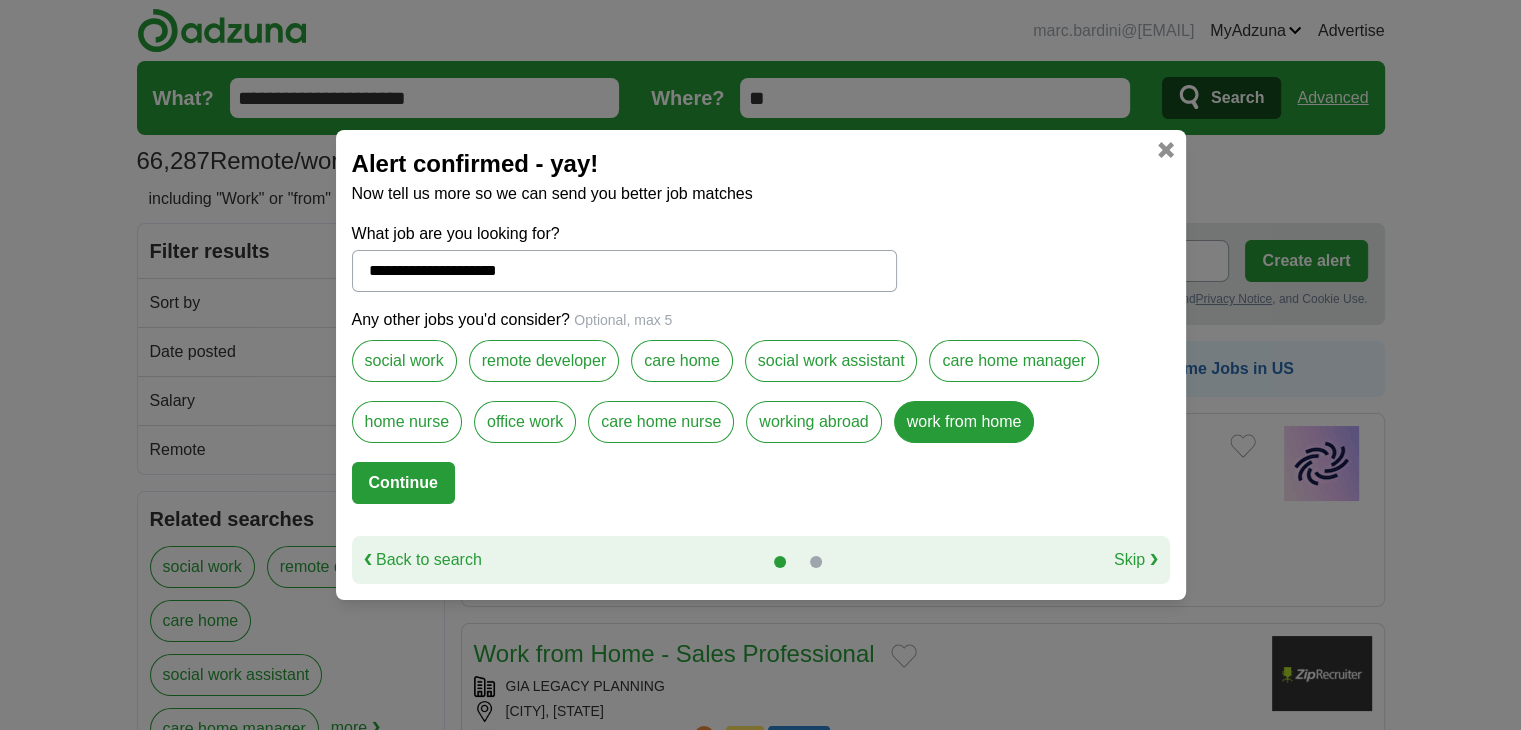 click on "Continue" at bounding box center (403, 483) 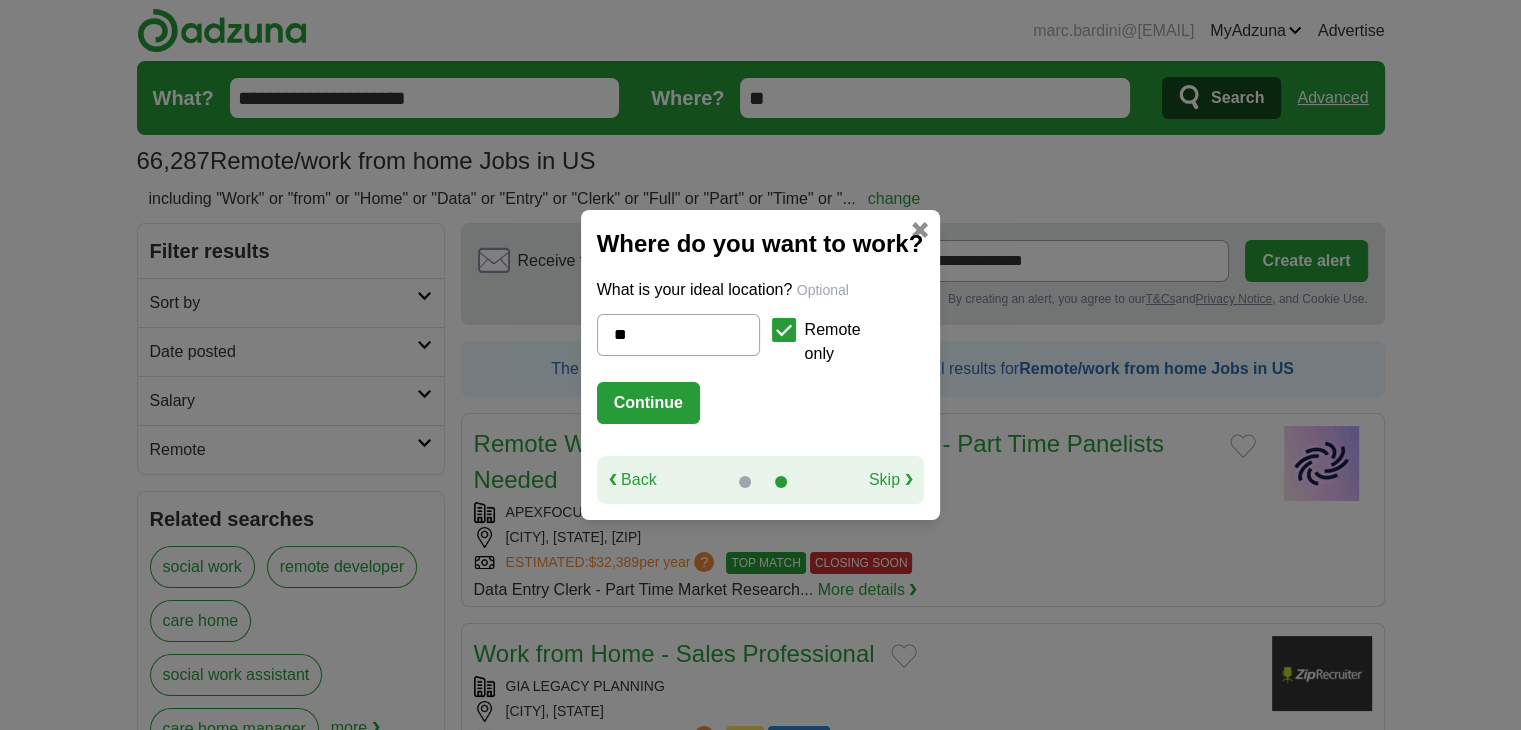 click on "Continue" at bounding box center (648, 403) 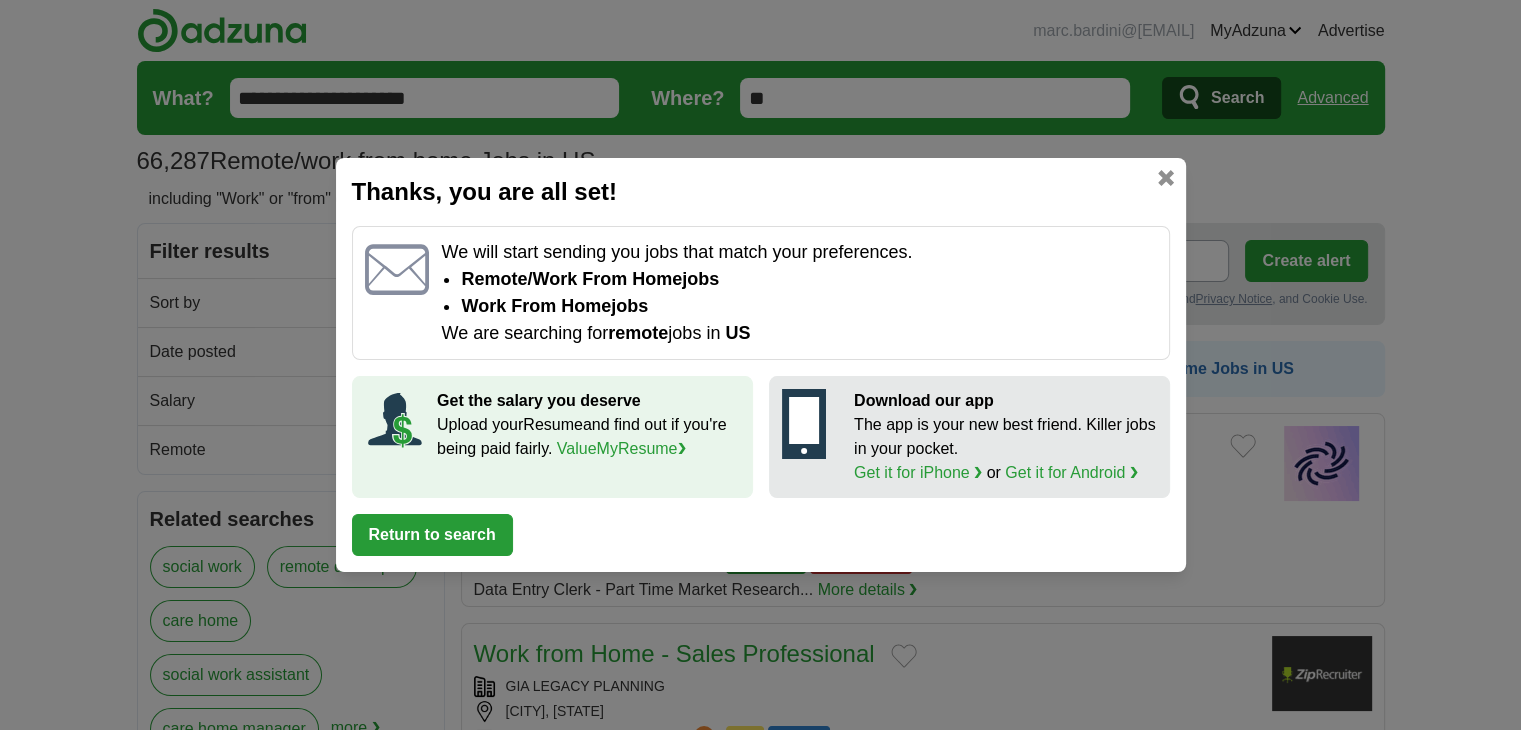 click at bounding box center [1166, 178] 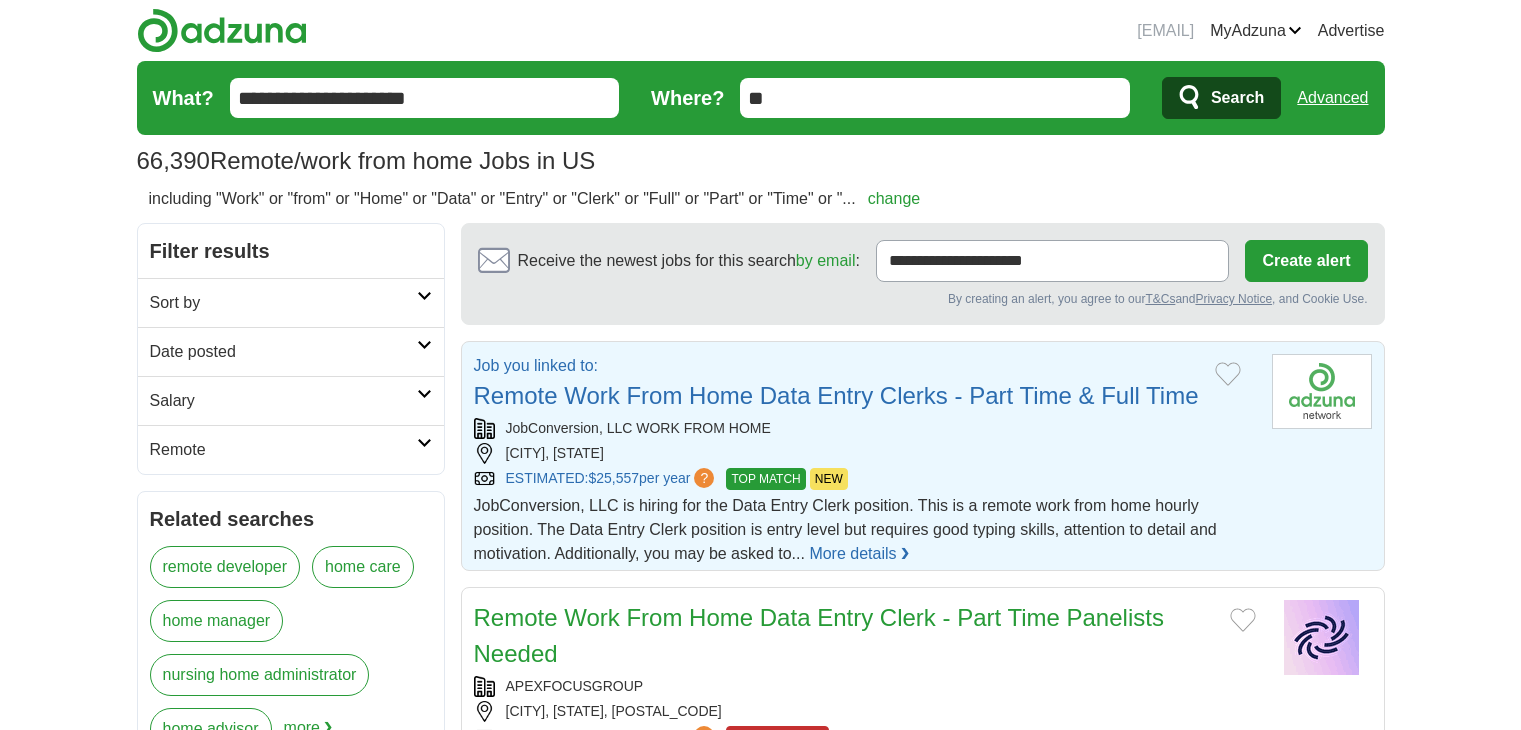 scroll, scrollTop: 0, scrollLeft: 0, axis: both 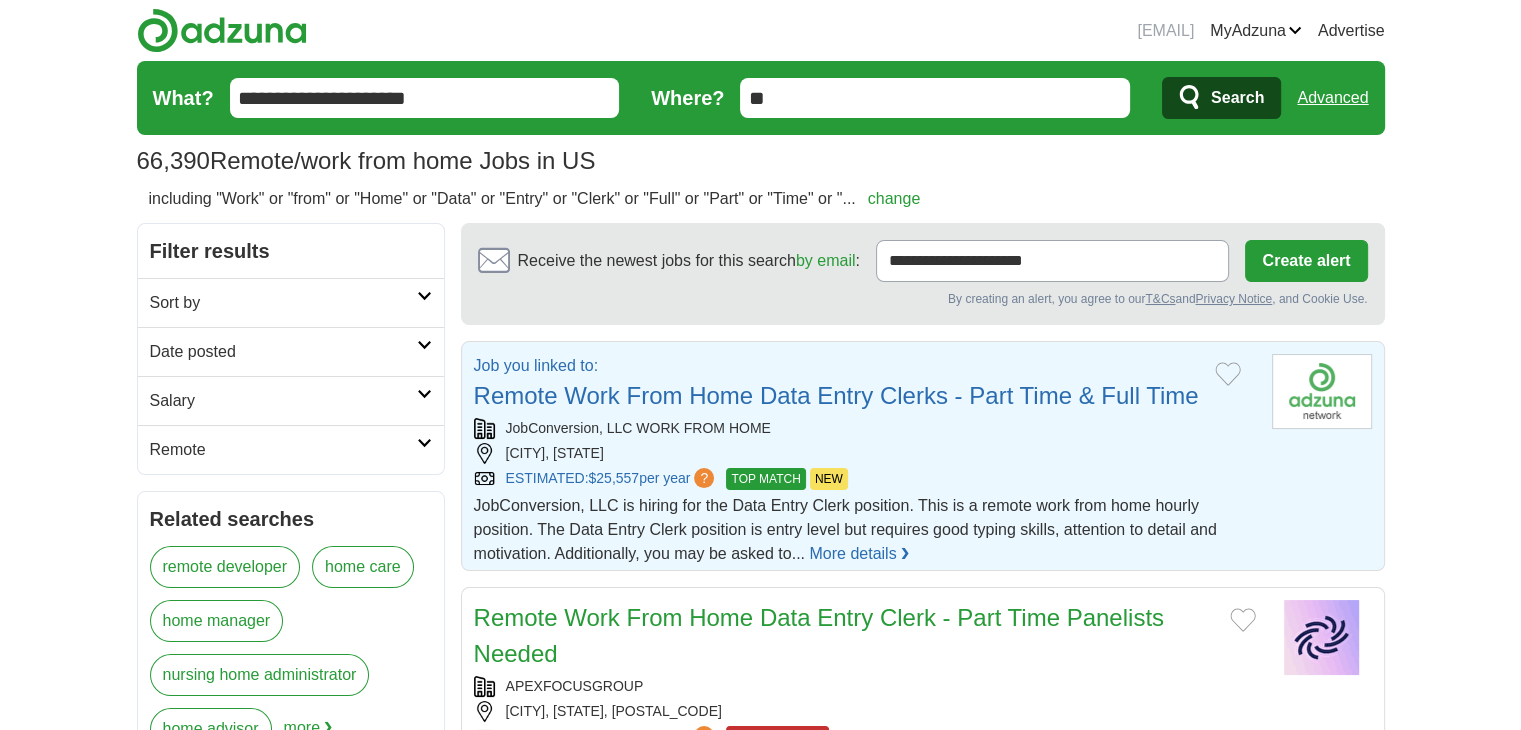 click on "Remote Work From Home Data Entry Clerks - Part Time & Full Time" at bounding box center (836, 395) 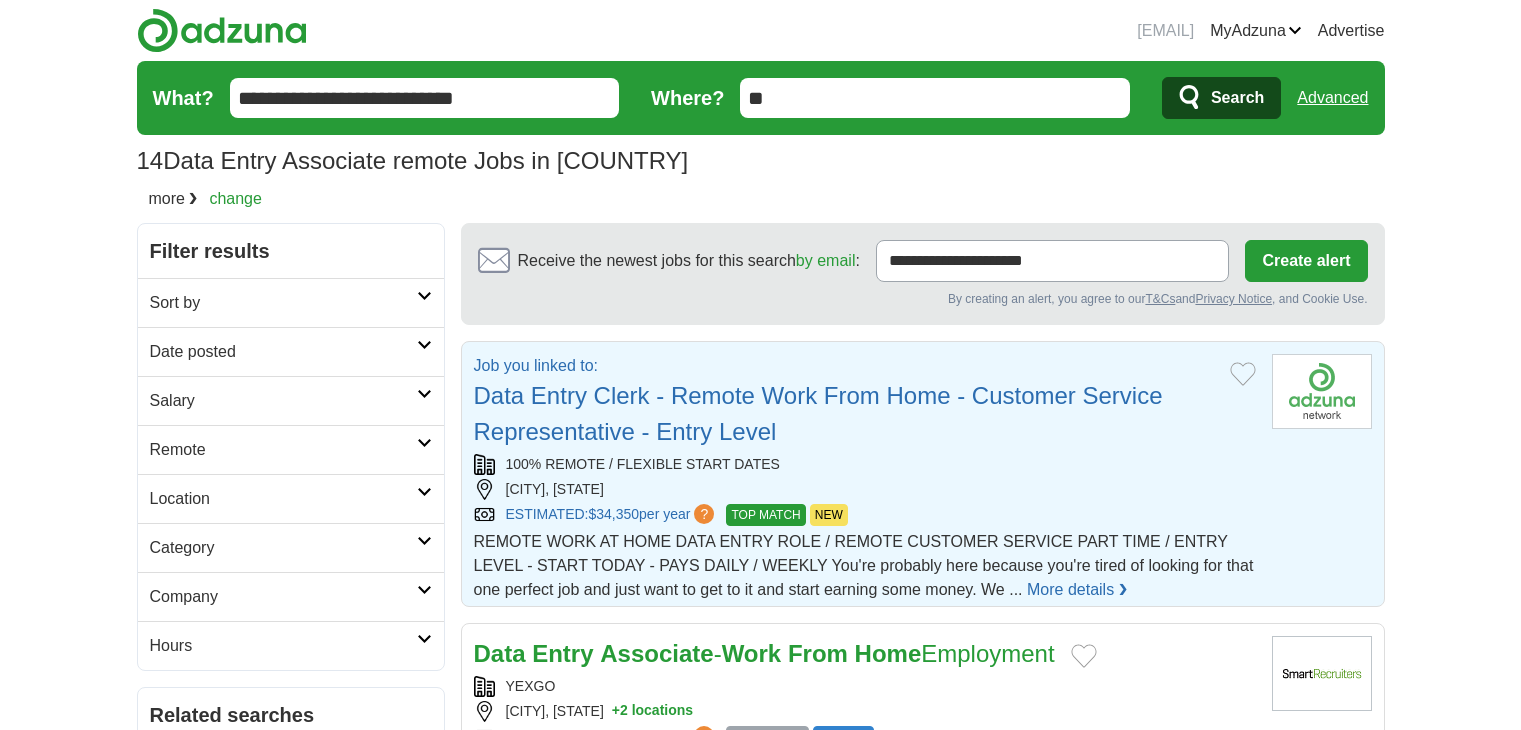 scroll, scrollTop: 0, scrollLeft: 0, axis: both 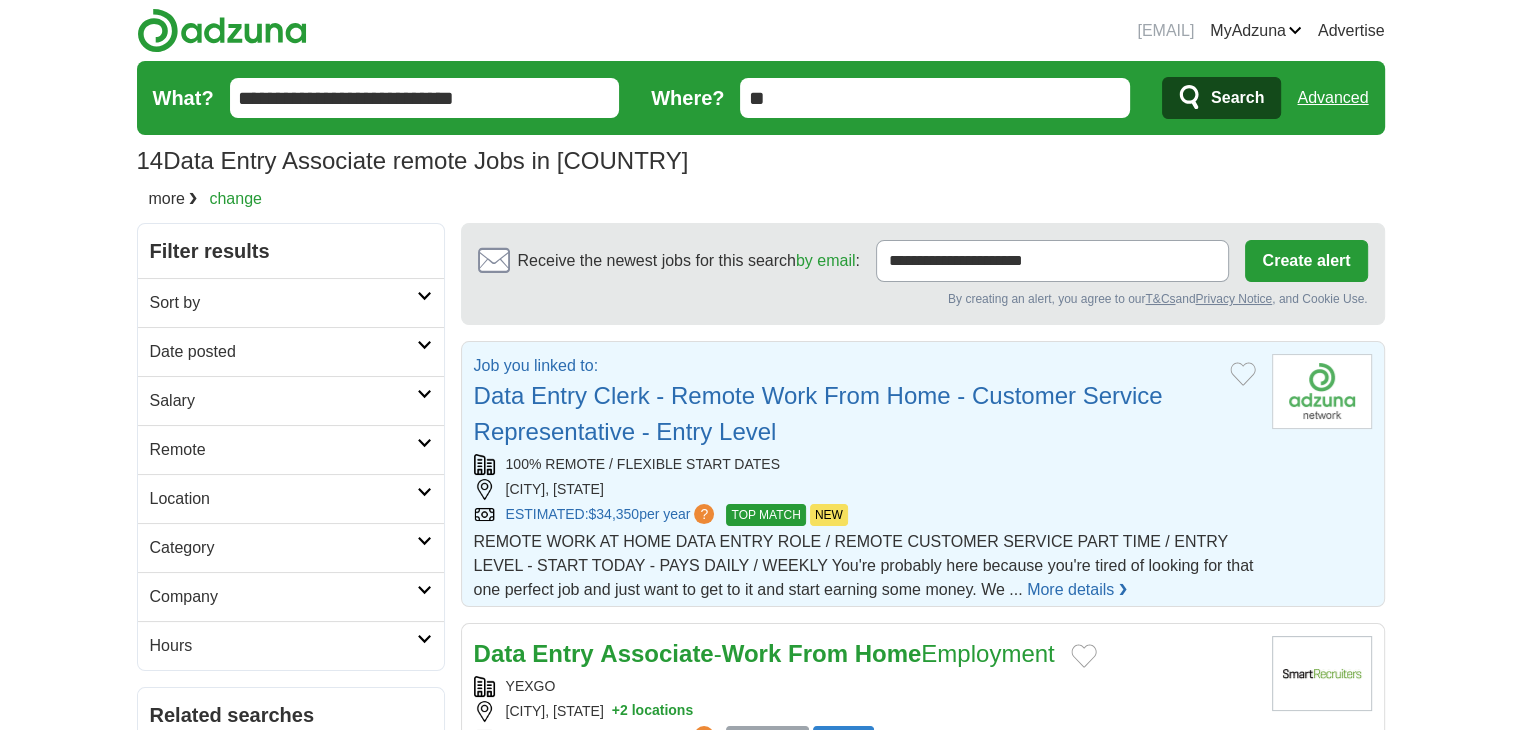 click on "Data Entry Clerk - Remote Work From Home - Customer Service Representative - Entry Level" at bounding box center (818, 413) 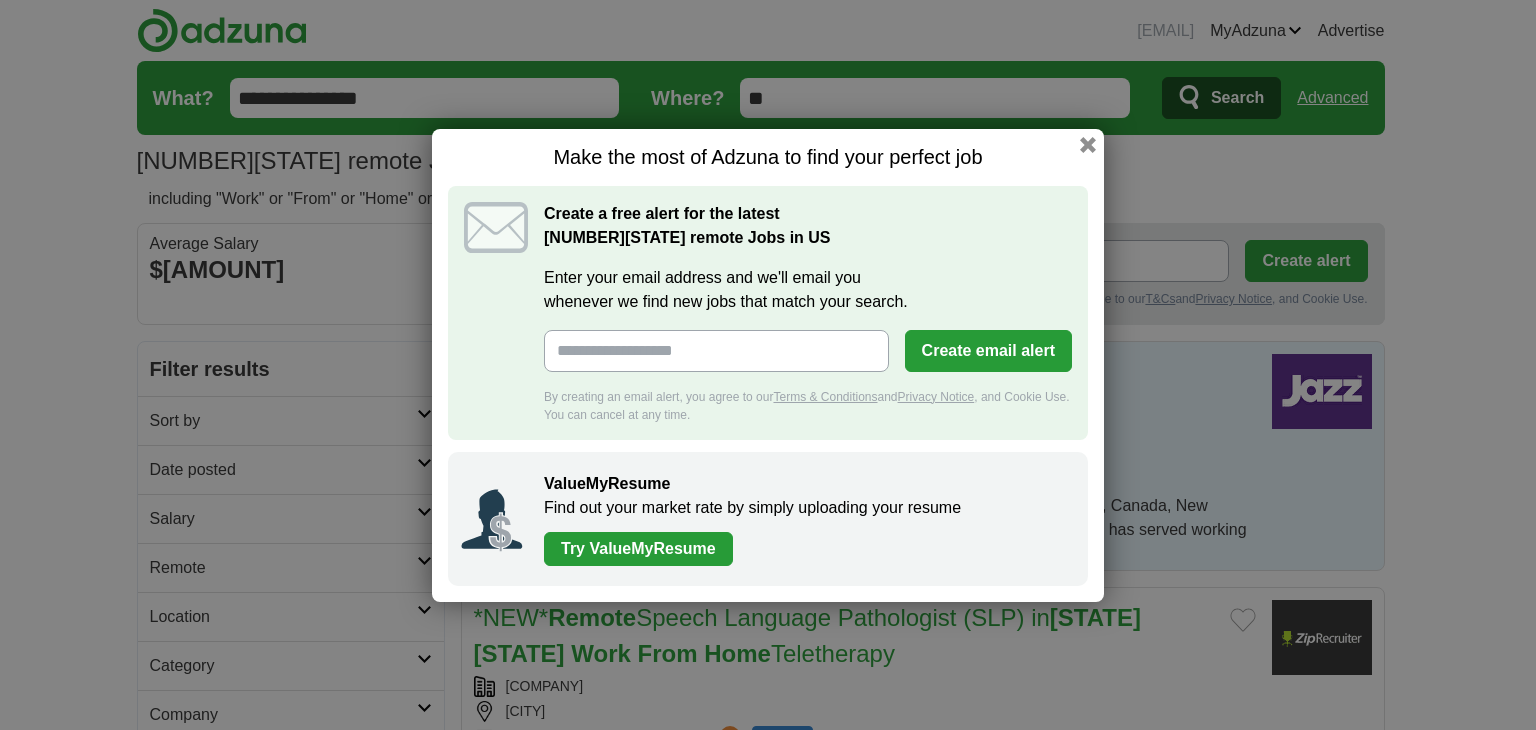 scroll, scrollTop: 0, scrollLeft: 0, axis: both 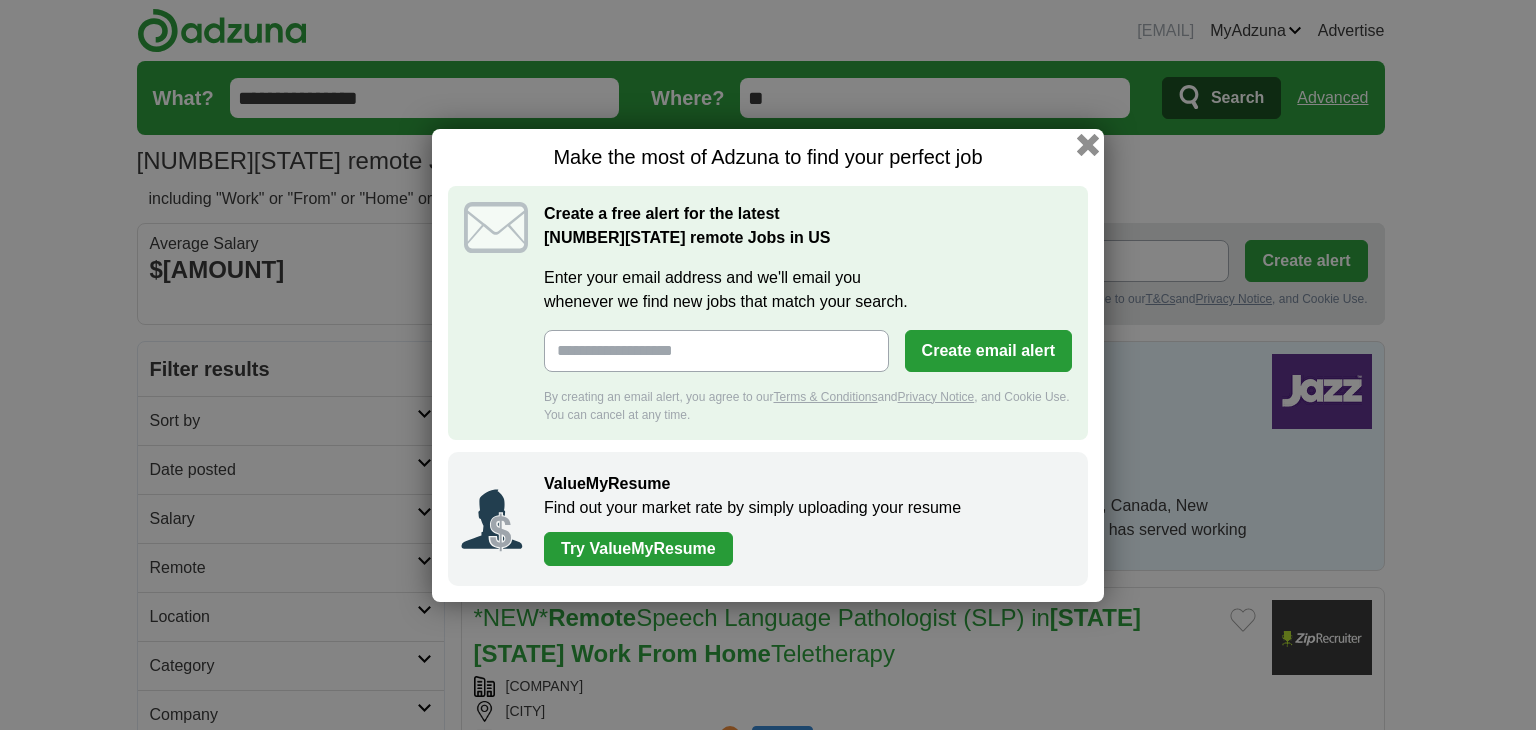 click at bounding box center (1088, 144) 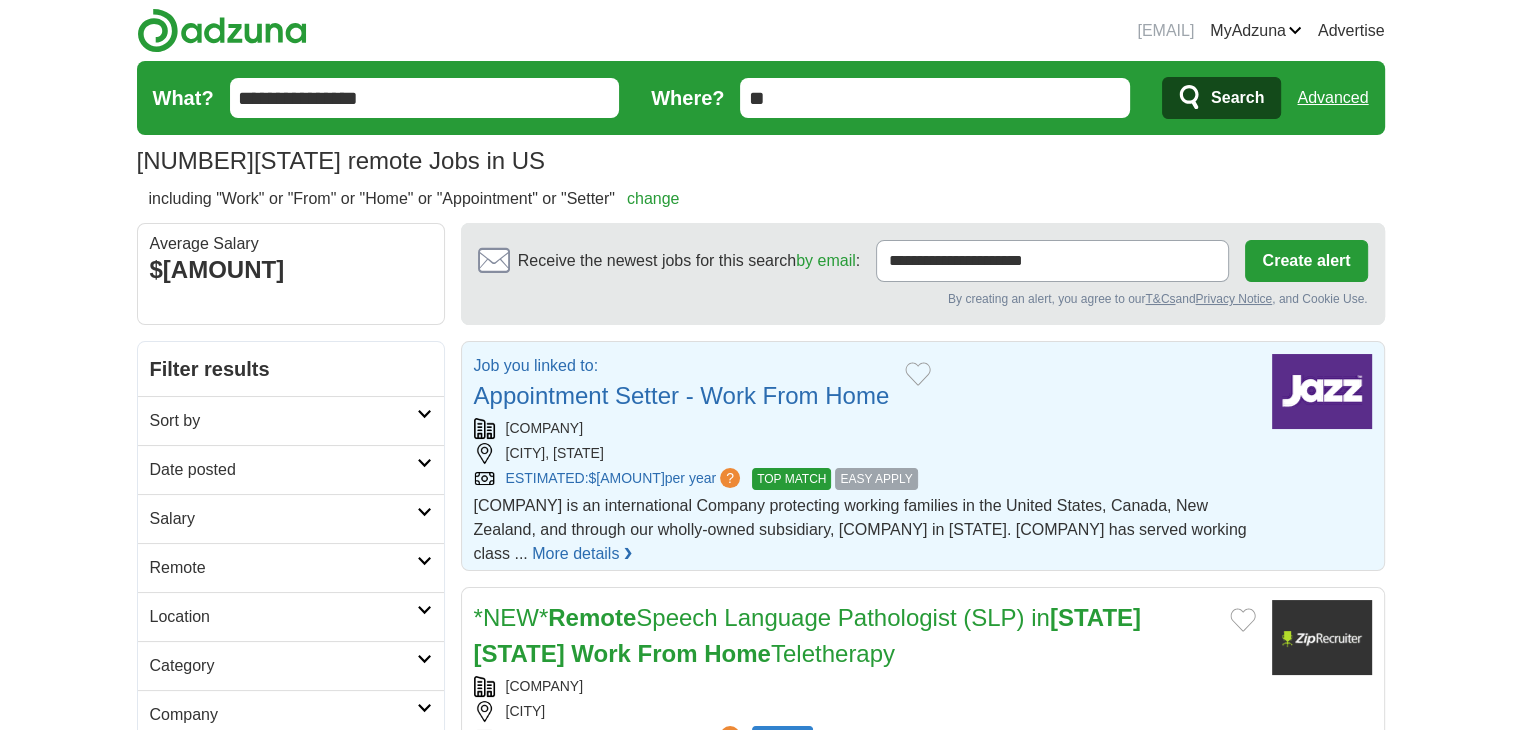 click on "Appointment Setter - Work From Home" at bounding box center (682, 395) 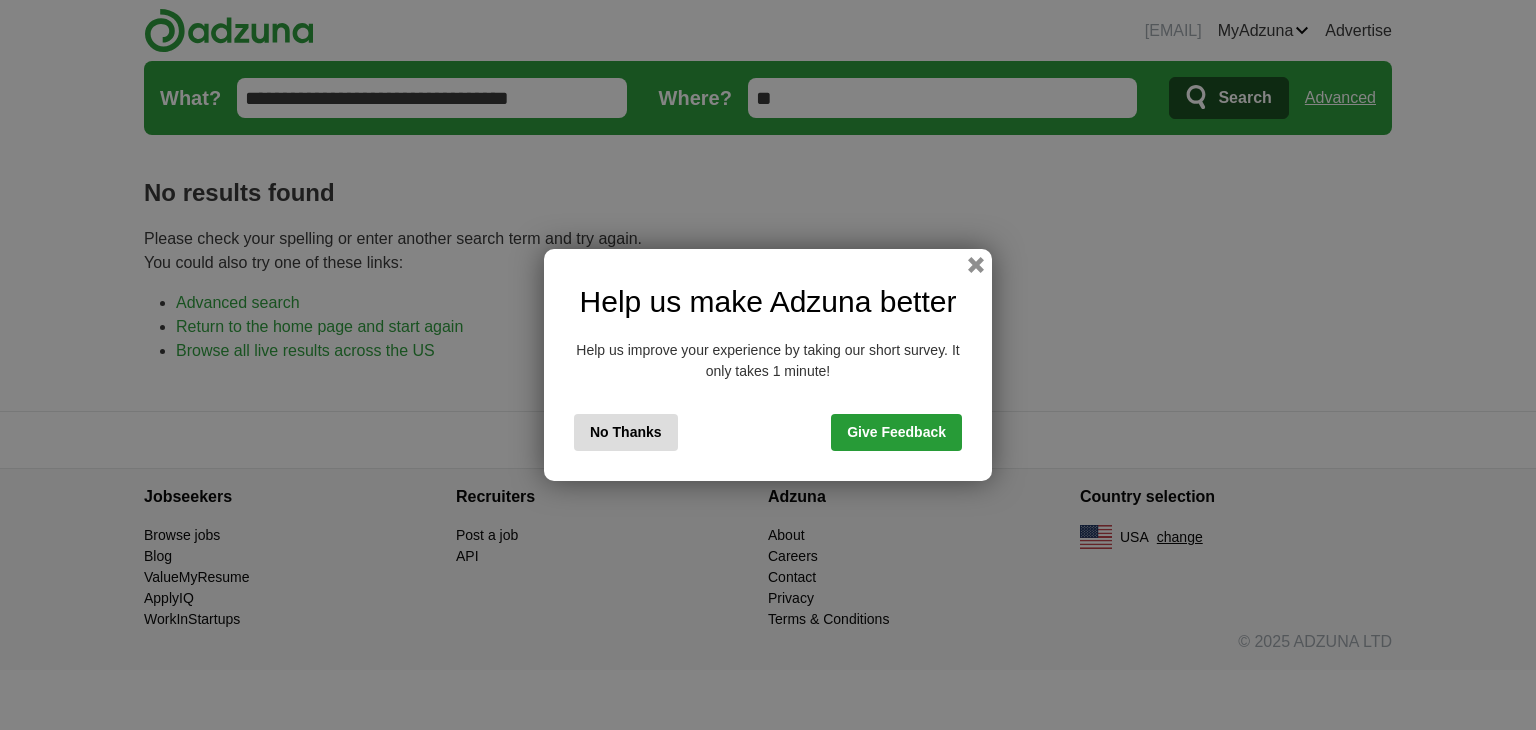 scroll, scrollTop: 0, scrollLeft: 0, axis: both 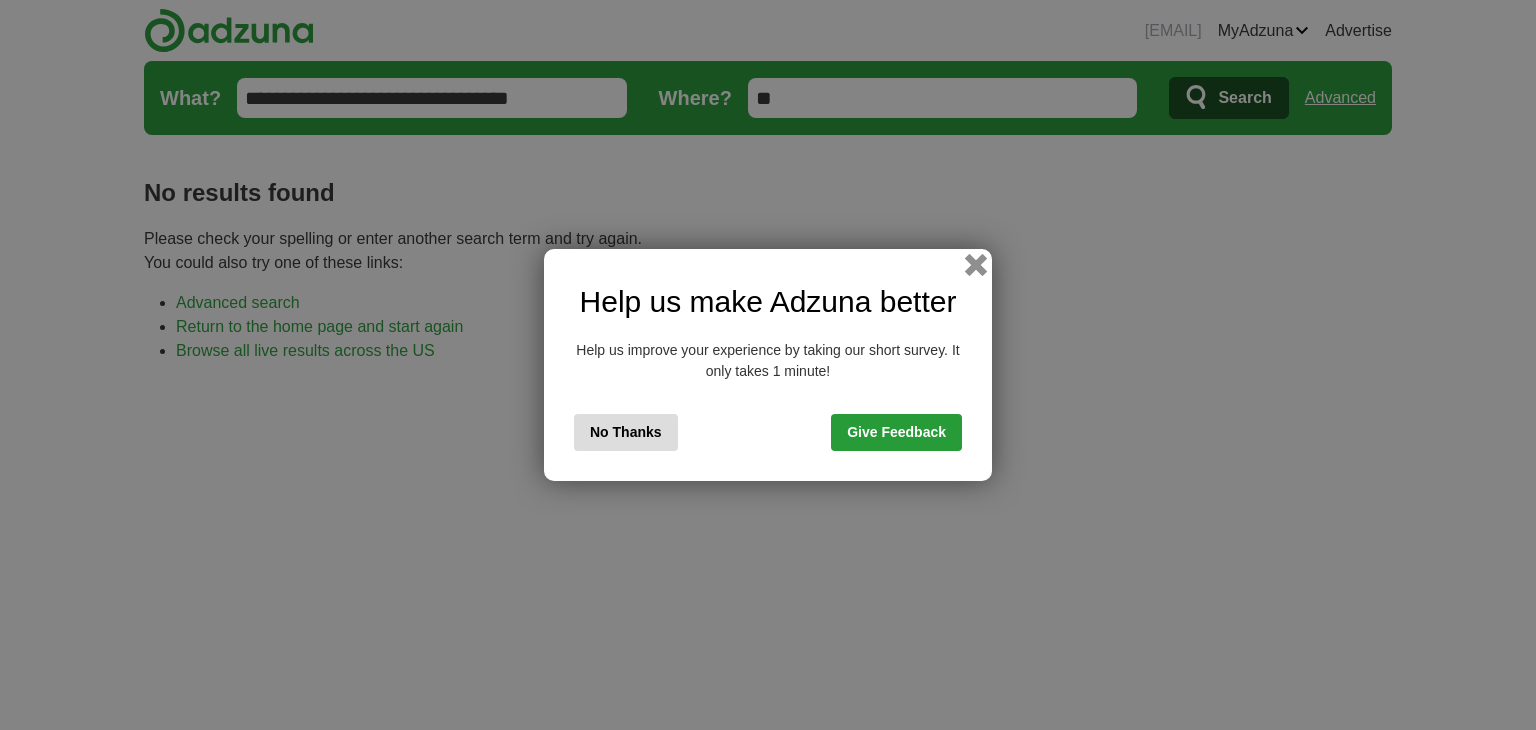 click at bounding box center (976, 265) 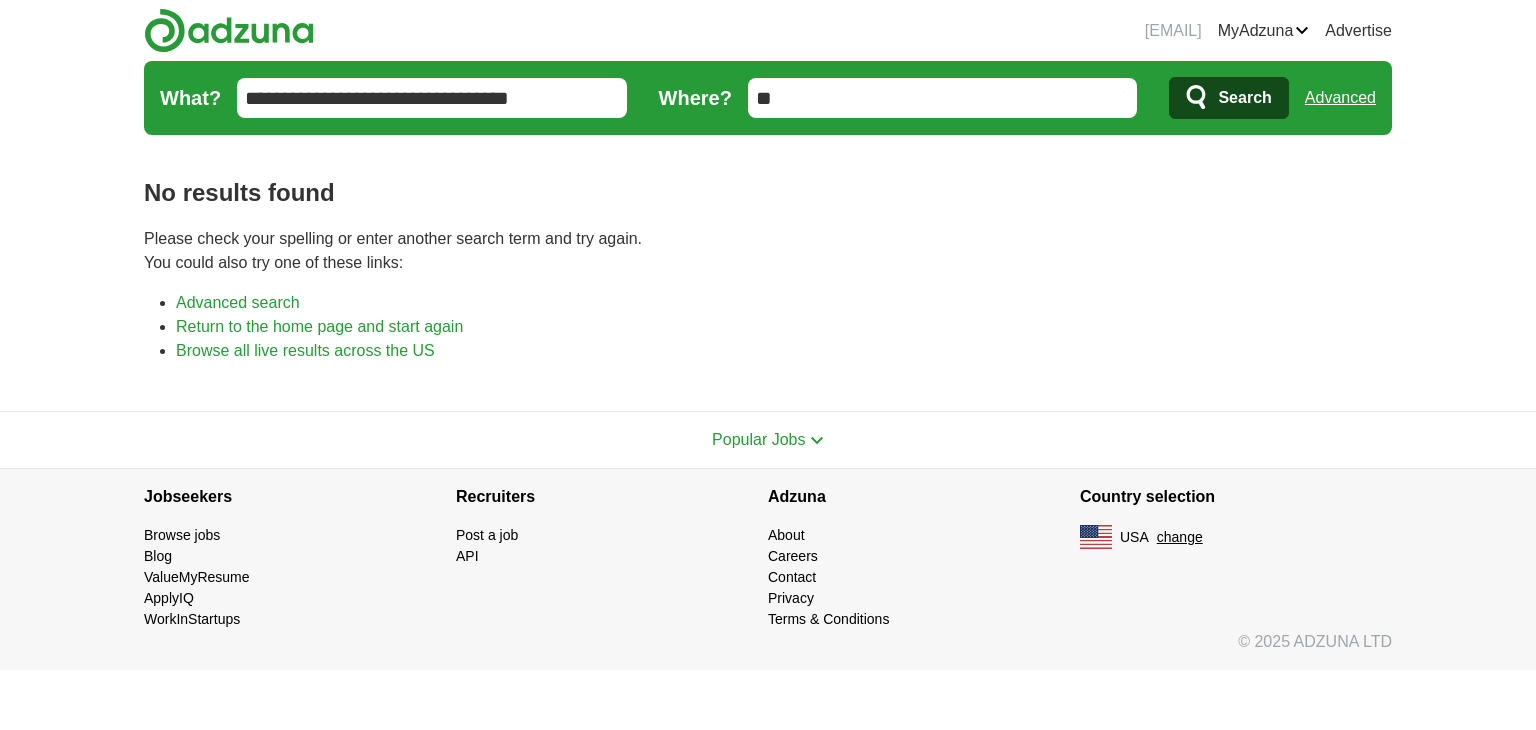 scroll, scrollTop: 0, scrollLeft: 0, axis: both 